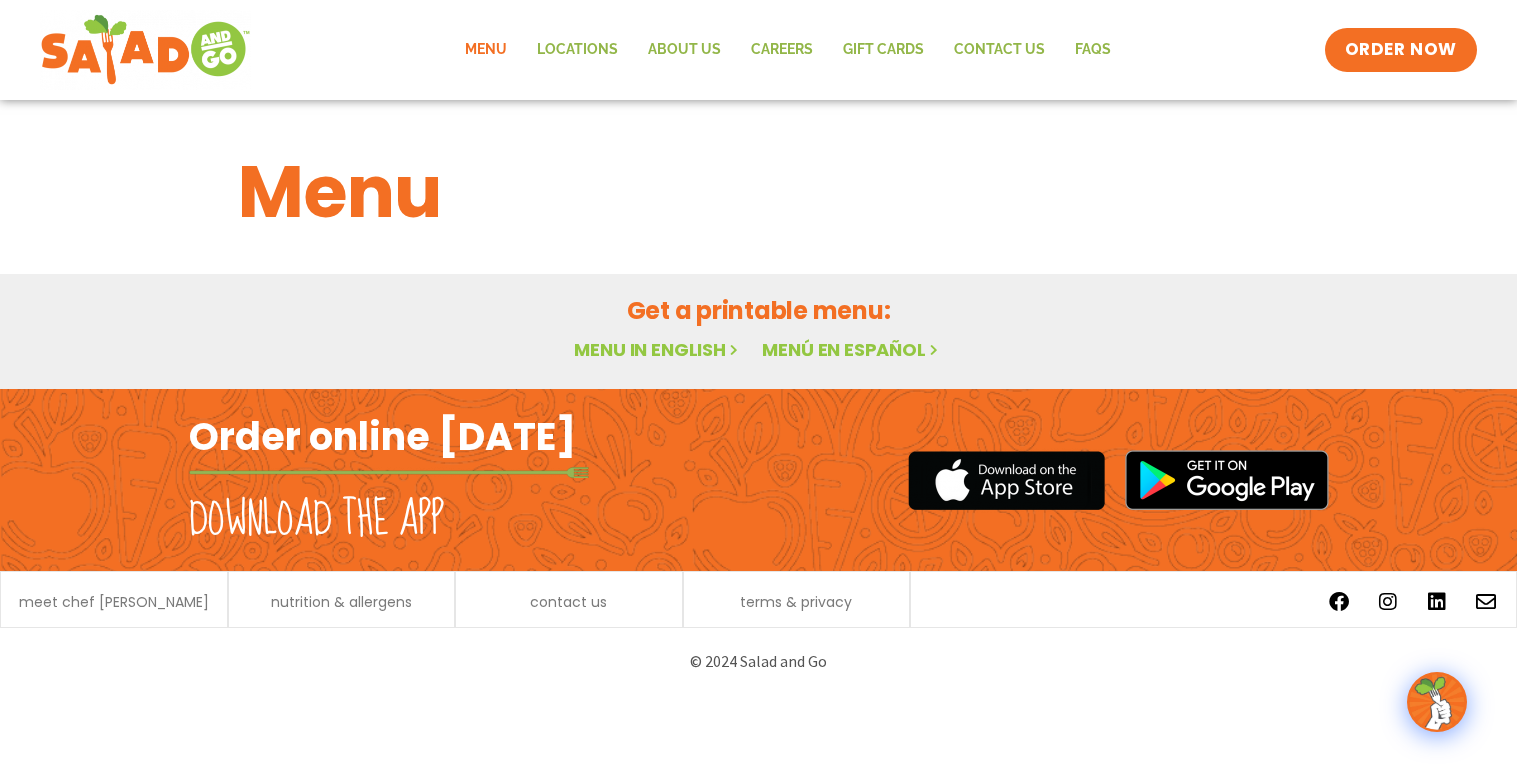 scroll, scrollTop: 0, scrollLeft: 0, axis: both 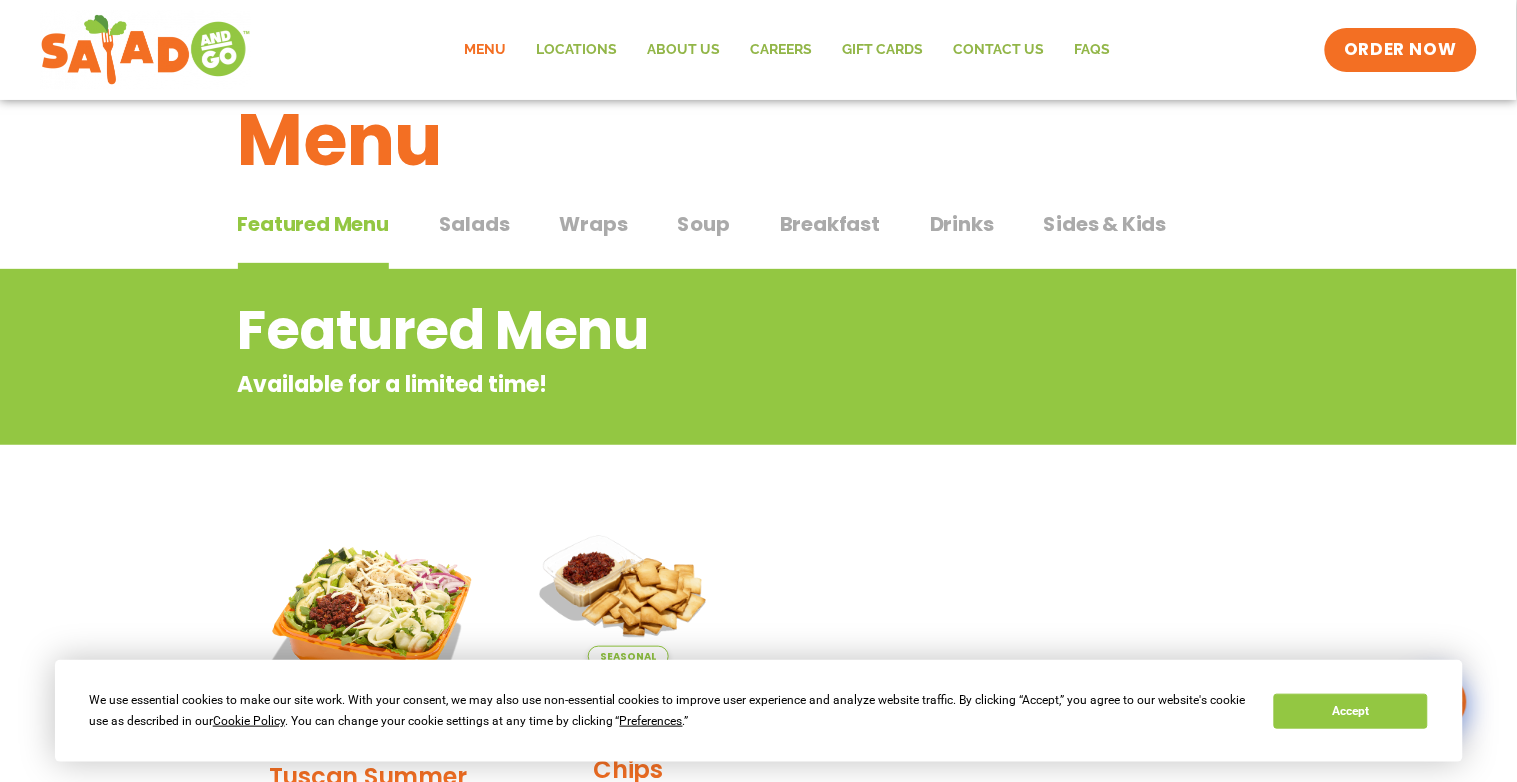 click on "Sides & Kids" at bounding box center [1105, 224] 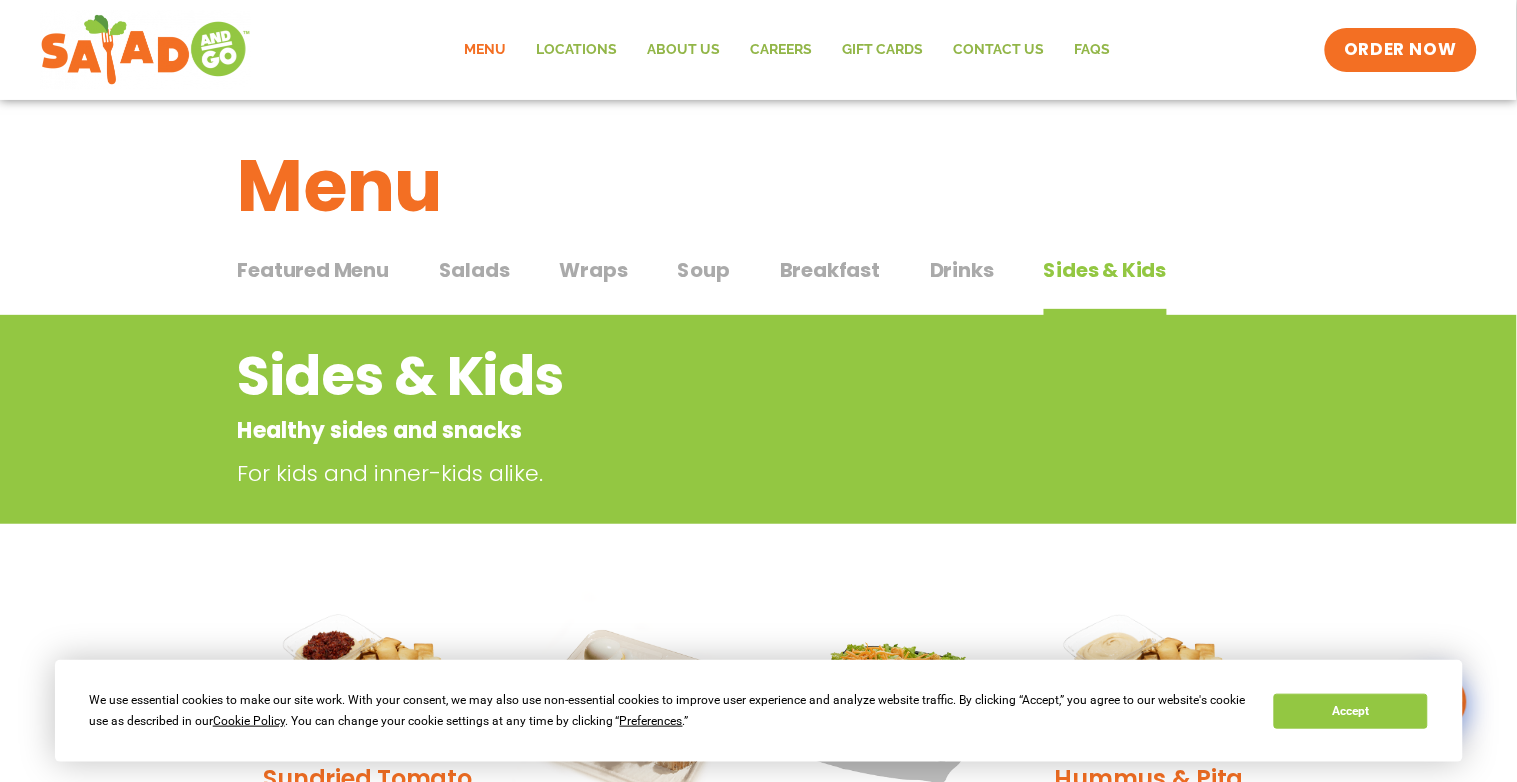scroll, scrollTop: 0, scrollLeft: 0, axis: both 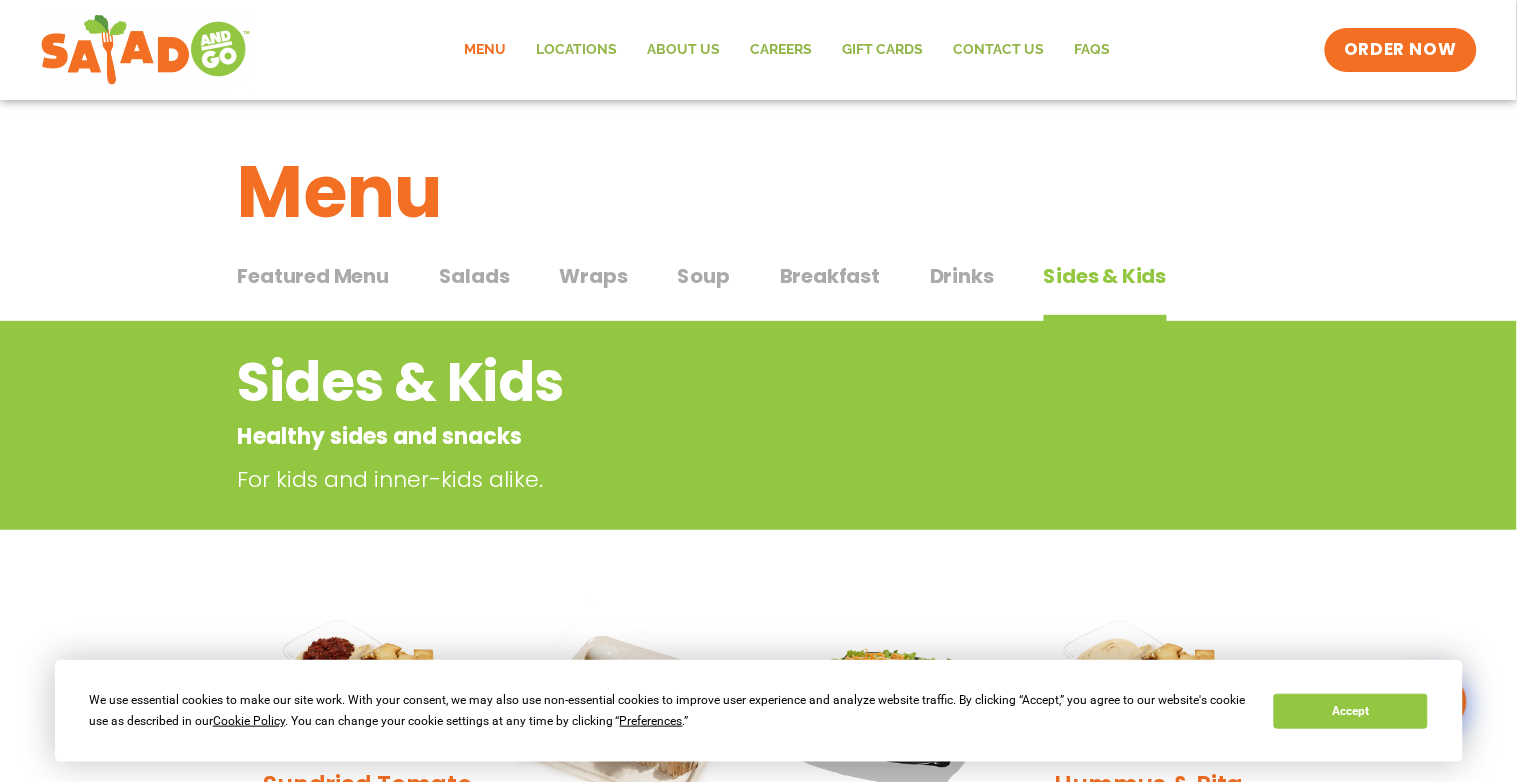 click on "Drinks" at bounding box center (962, 276) 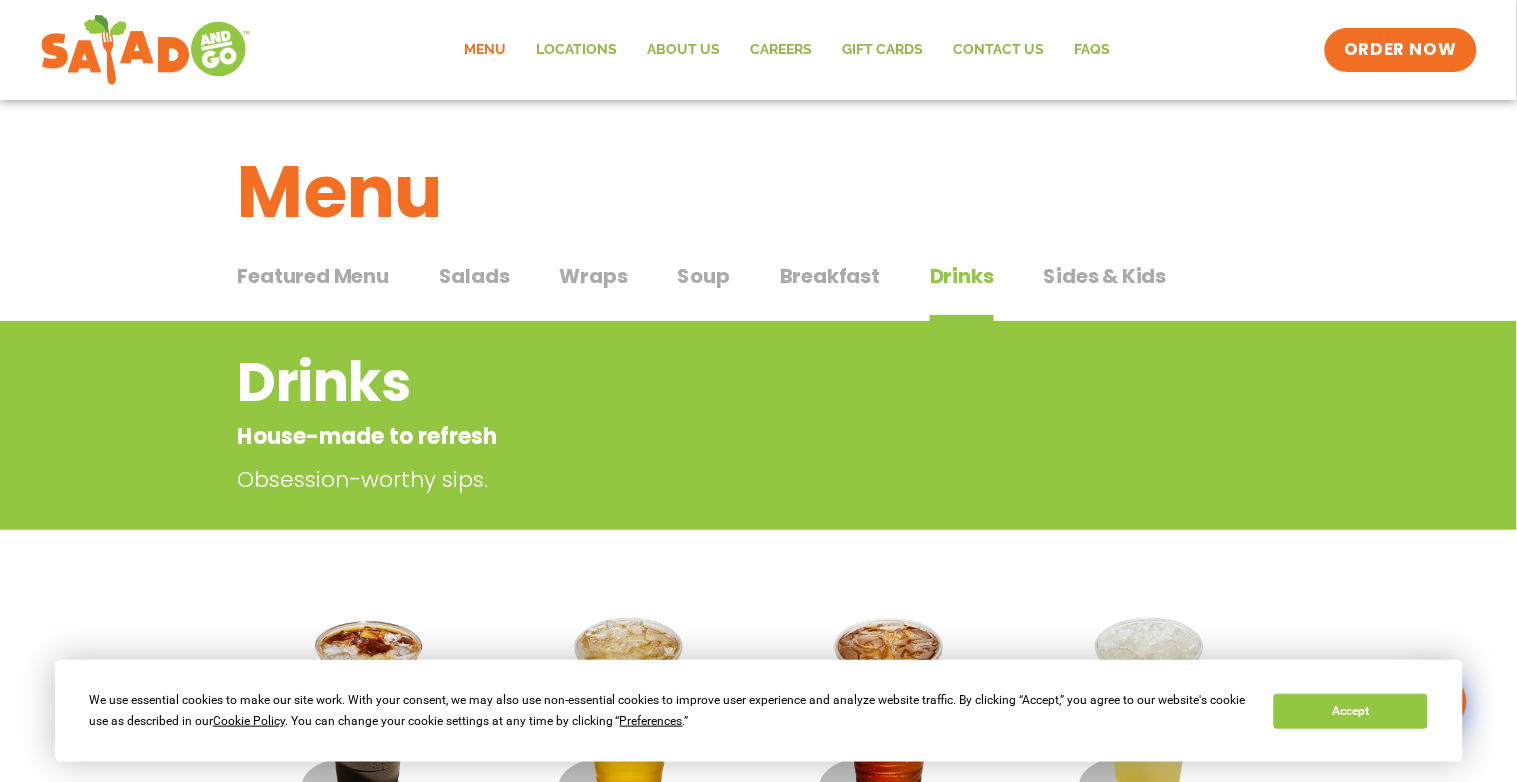 click on "Drinks" at bounding box center (962, 276) 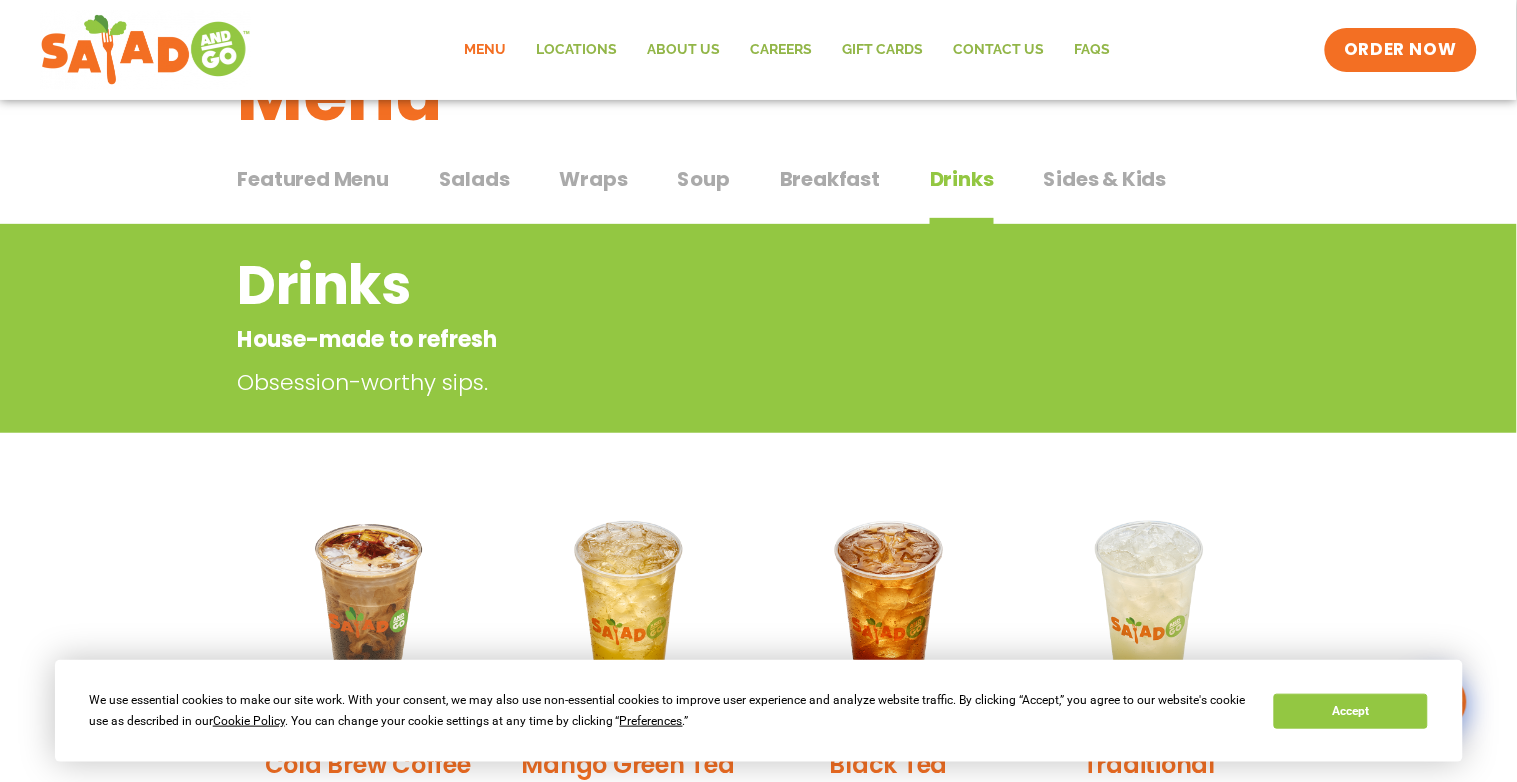 scroll, scrollTop: 104, scrollLeft: 0, axis: vertical 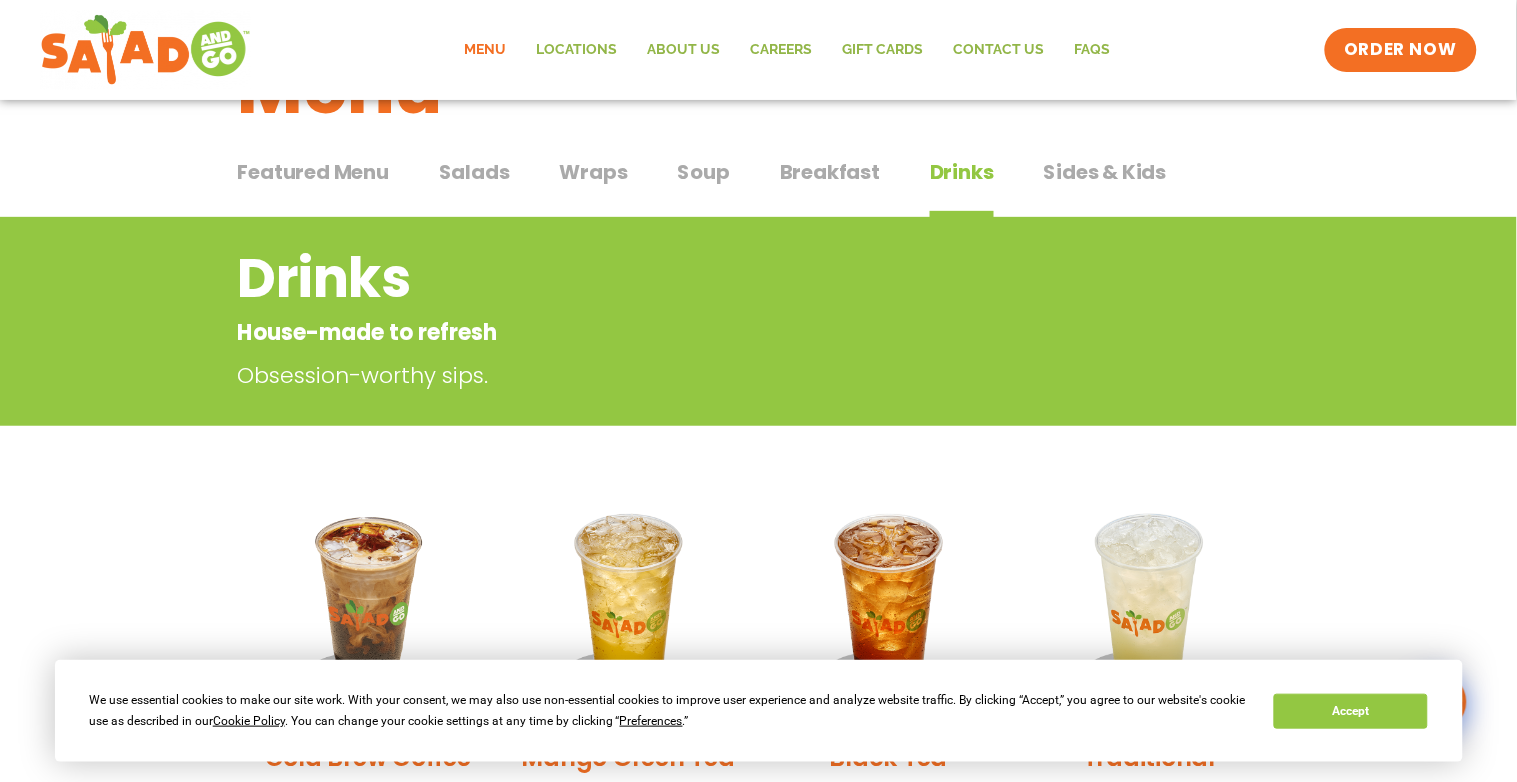 click on "Drinks" at bounding box center [678, 278] 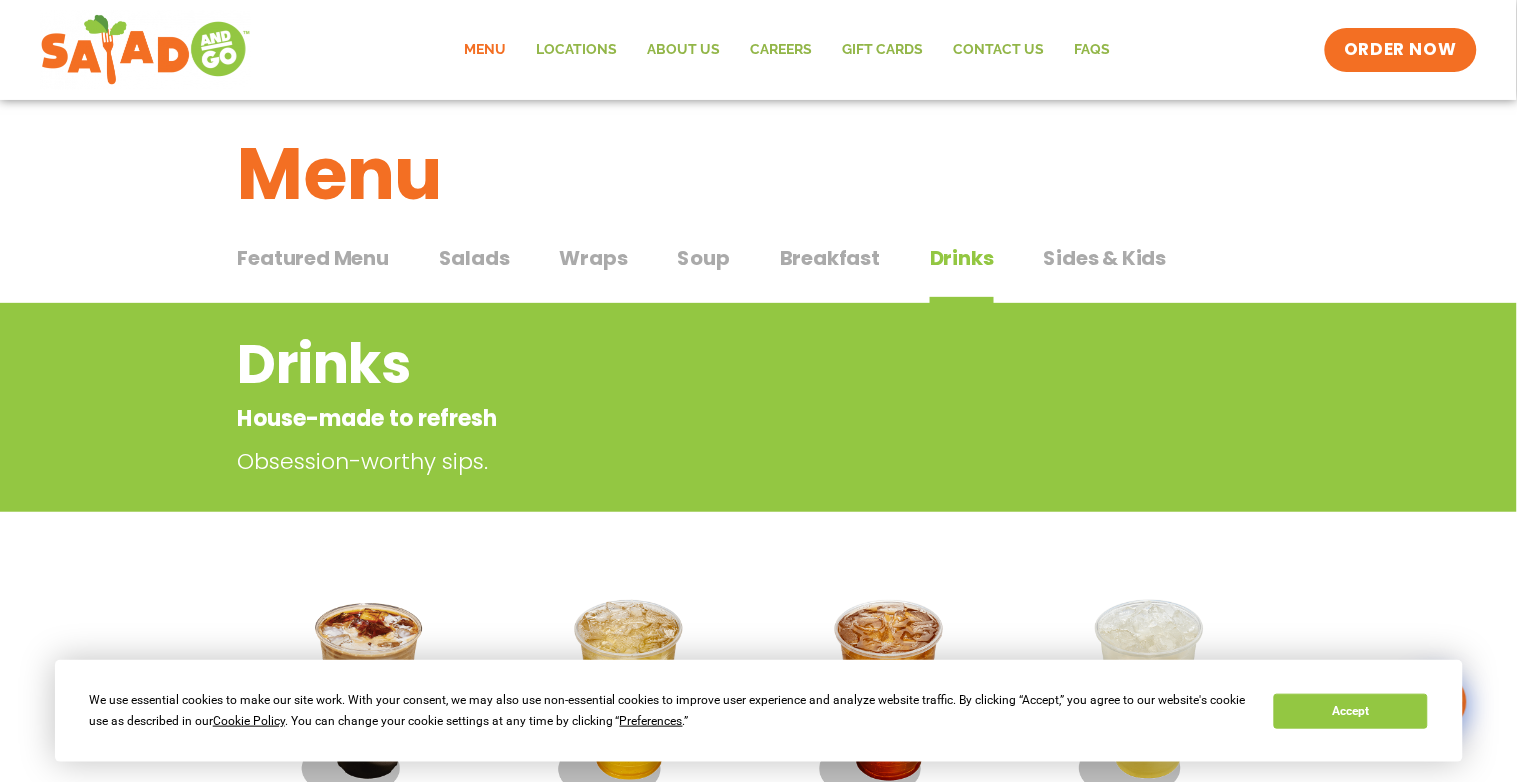 scroll, scrollTop: 0, scrollLeft: 0, axis: both 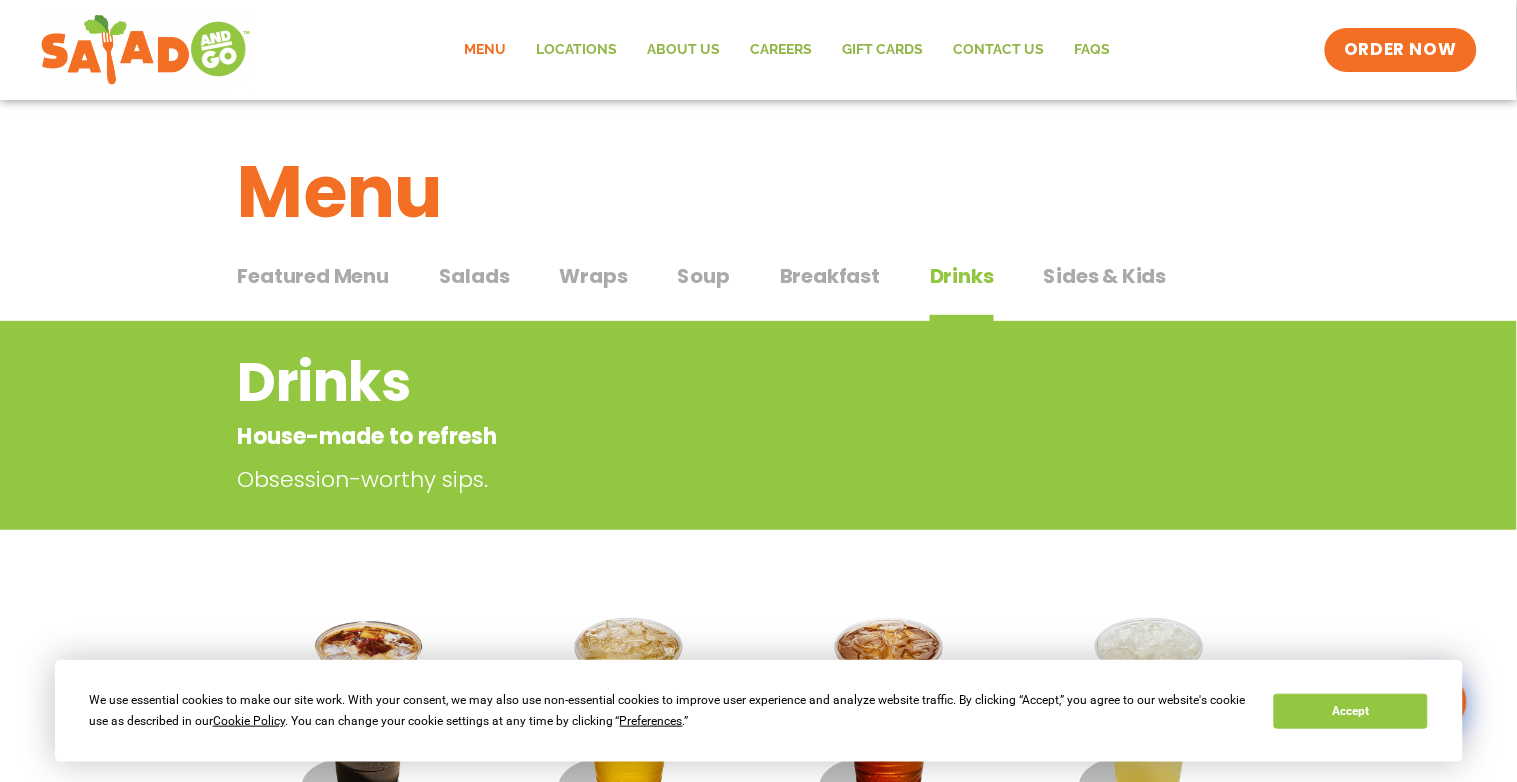 click on "Breakfast" at bounding box center [830, 276] 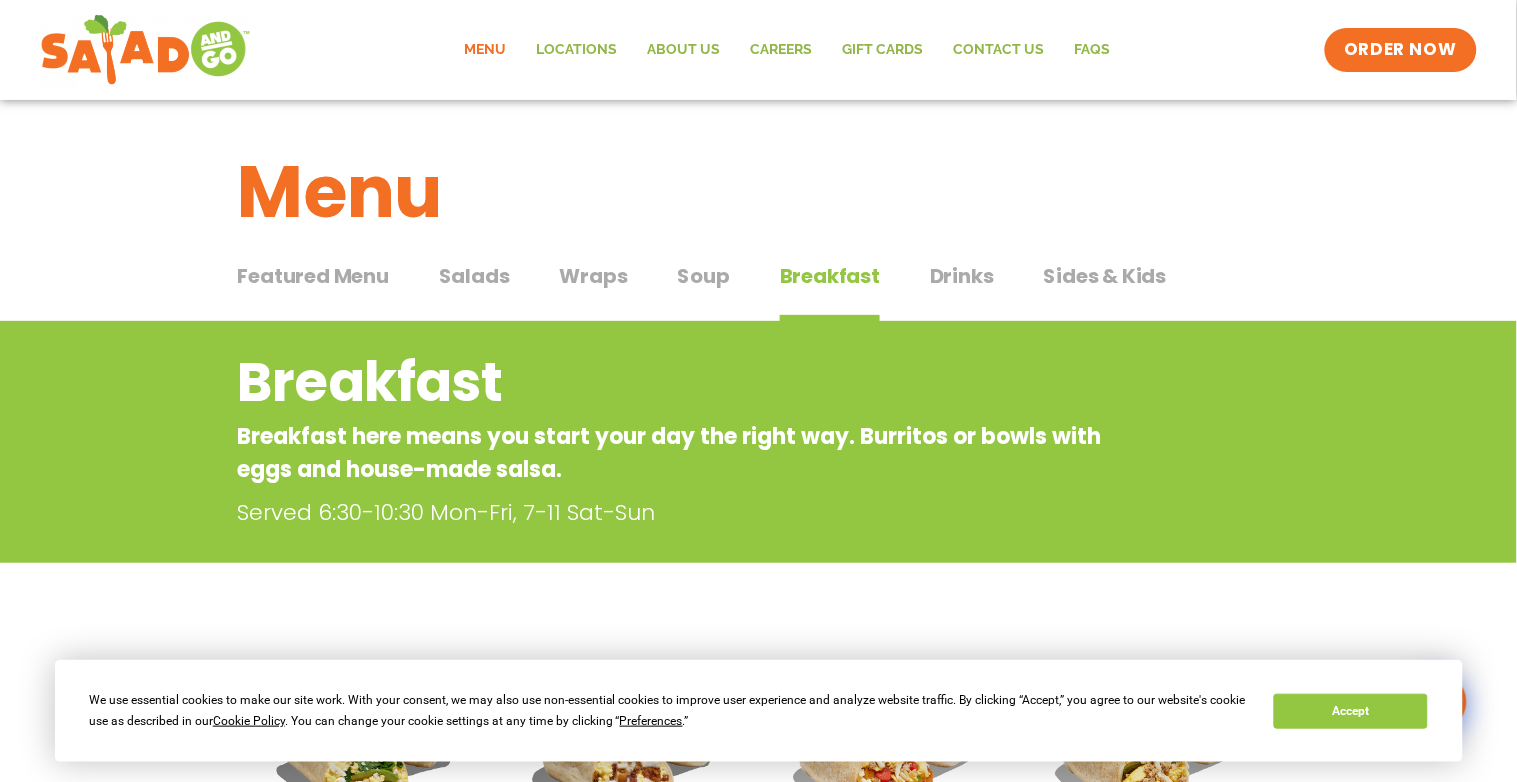 click on "Soup" at bounding box center [704, 276] 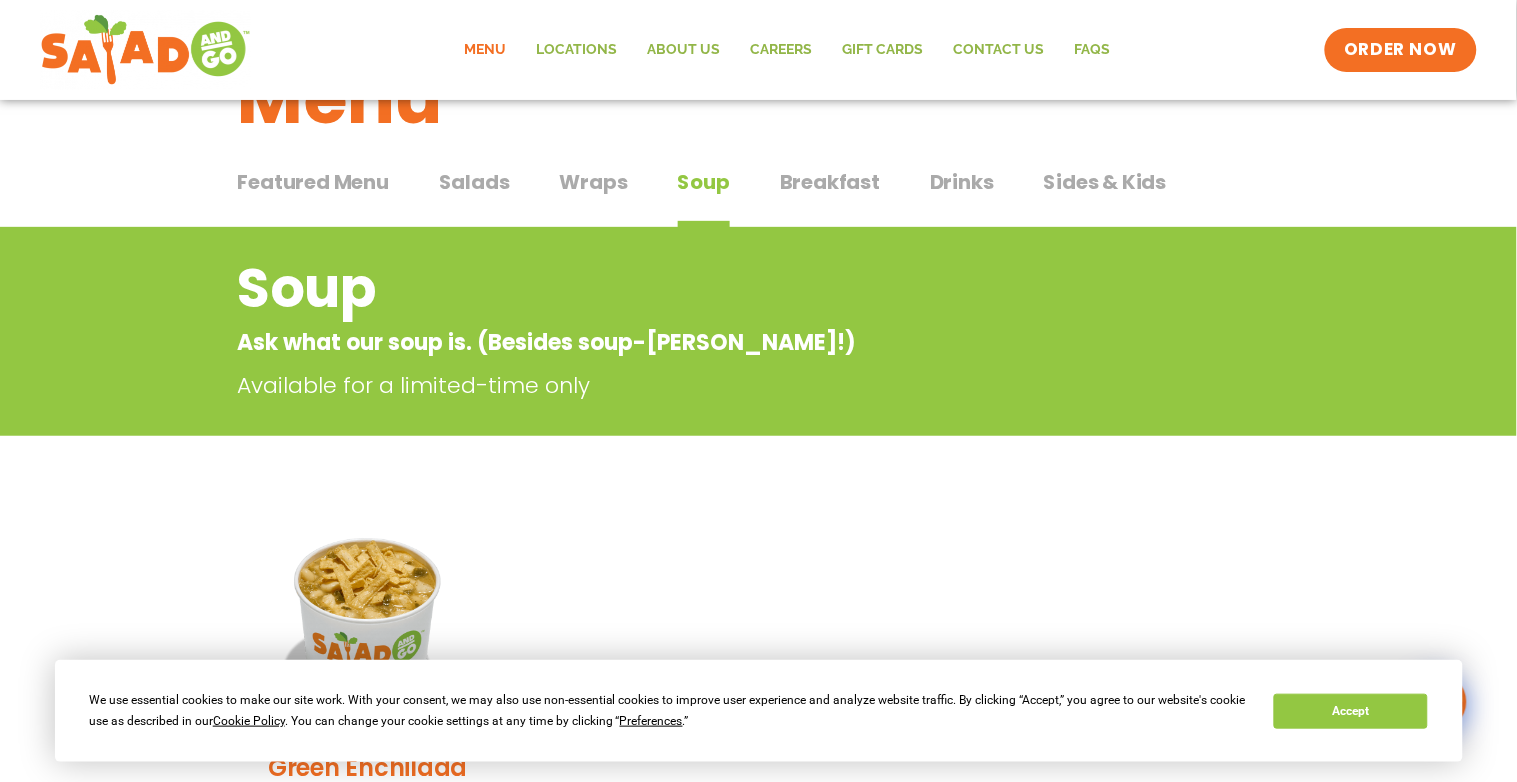 scroll, scrollTop: 63, scrollLeft: 0, axis: vertical 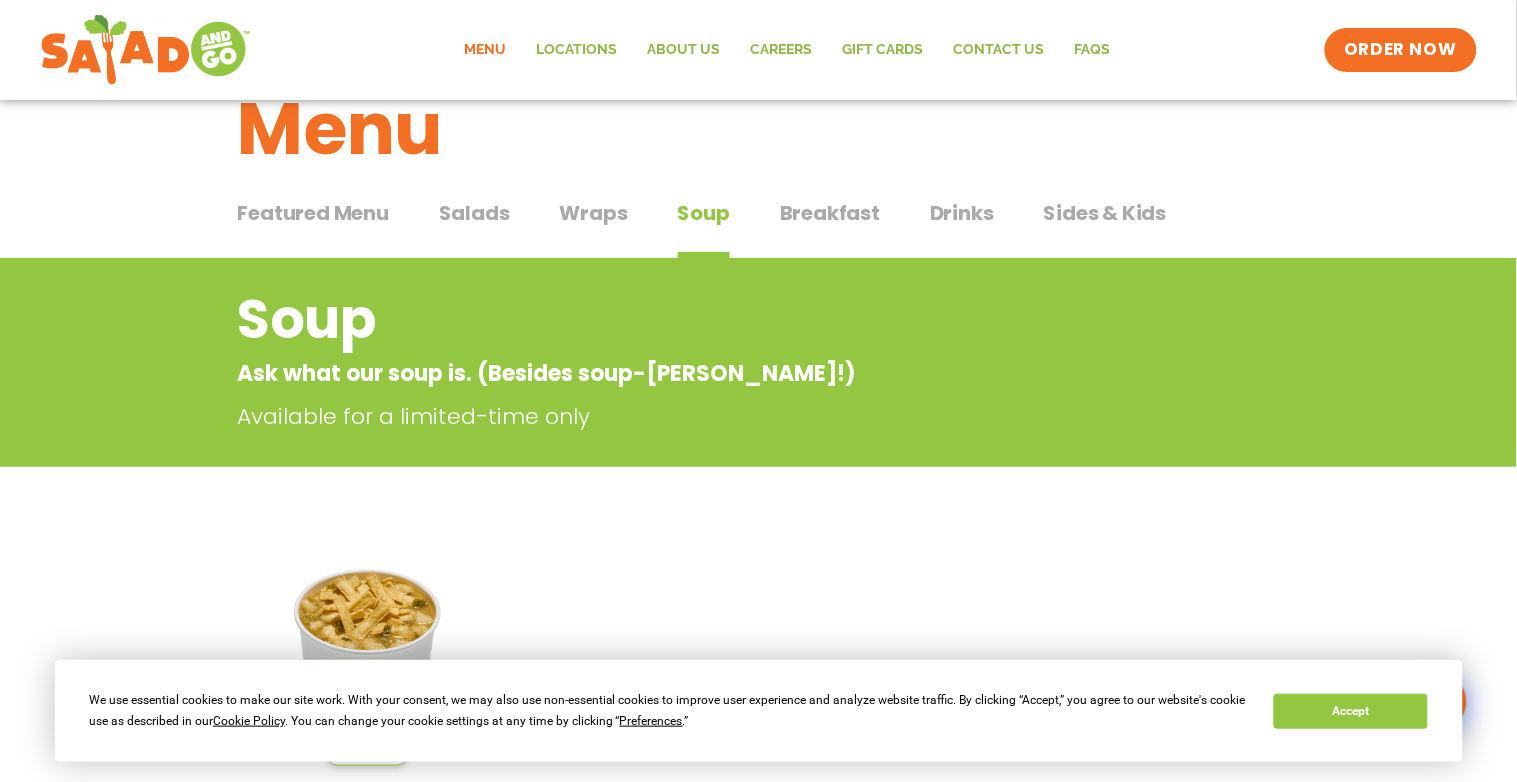 click on "Wraps" at bounding box center [594, 213] 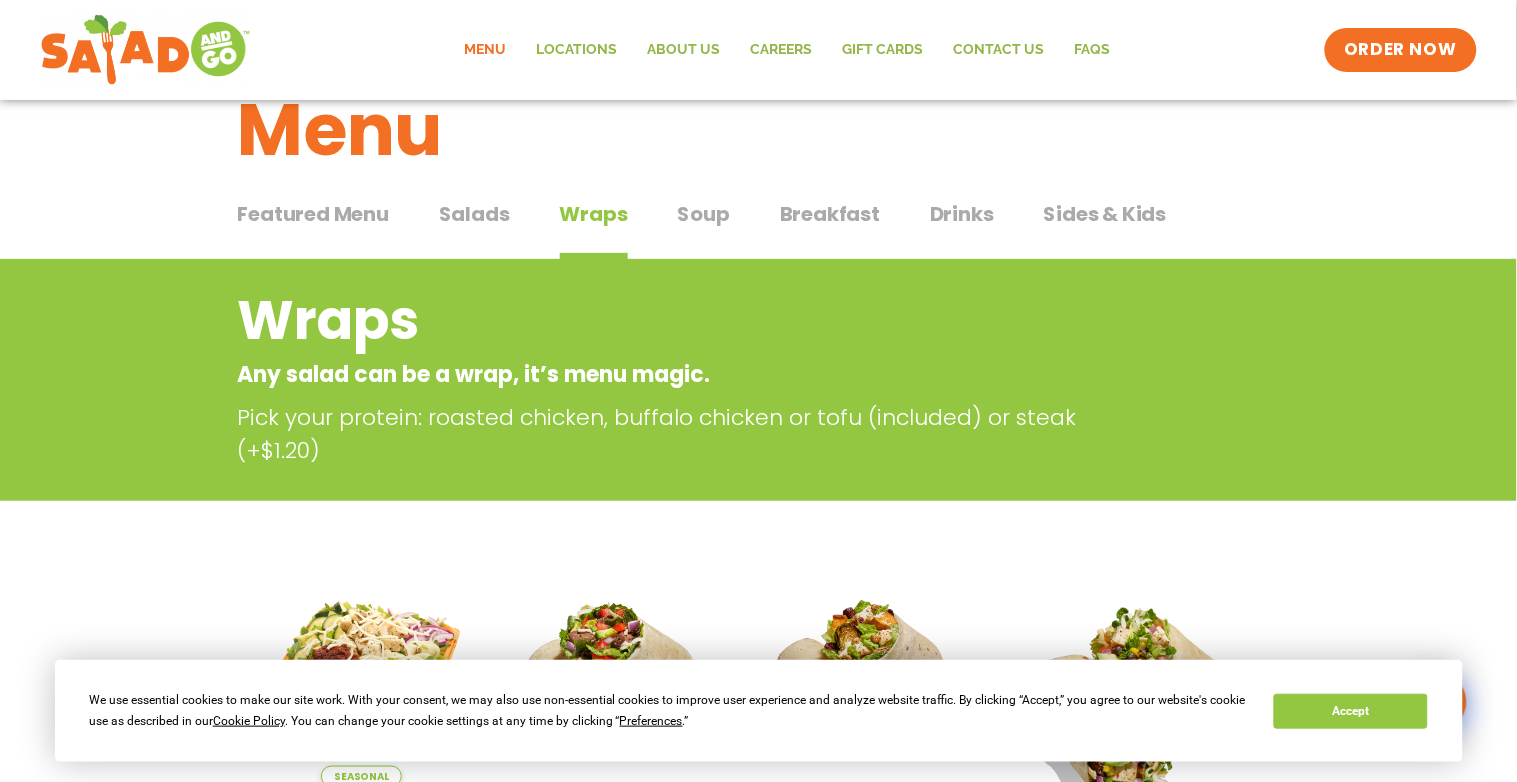 scroll, scrollTop: 37, scrollLeft: 0, axis: vertical 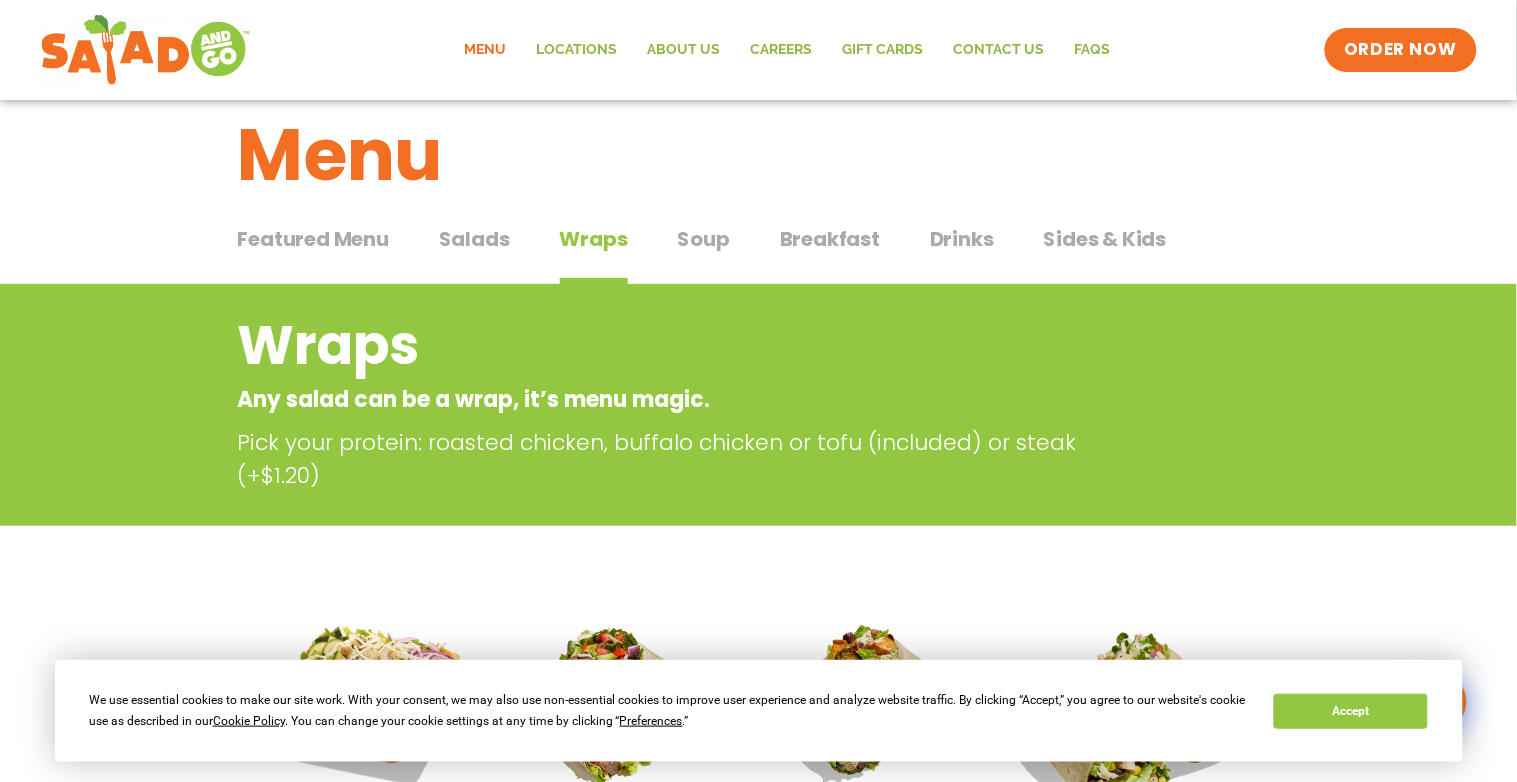 click on "Salads" at bounding box center [474, 239] 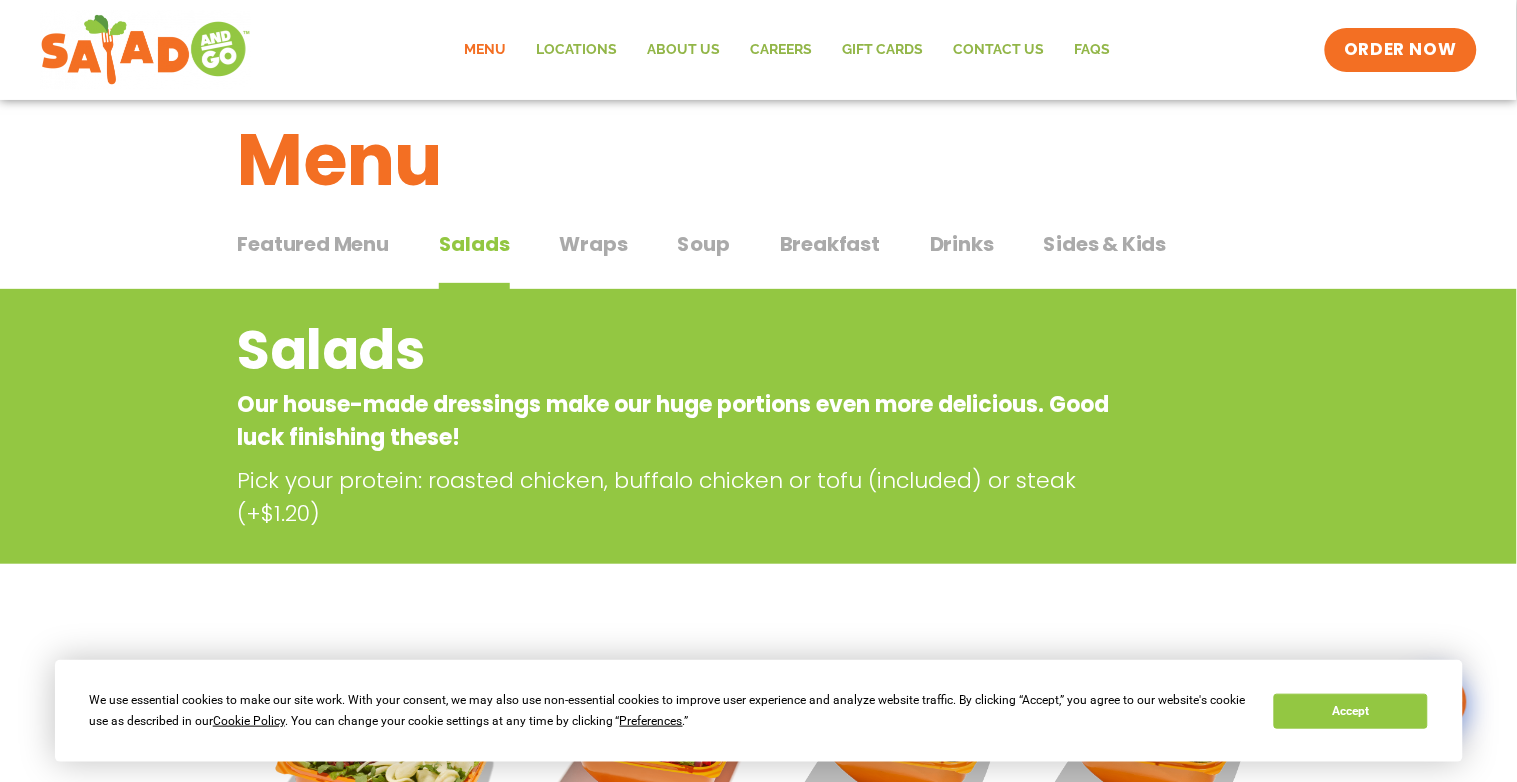 scroll, scrollTop: 0, scrollLeft: 0, axis: both 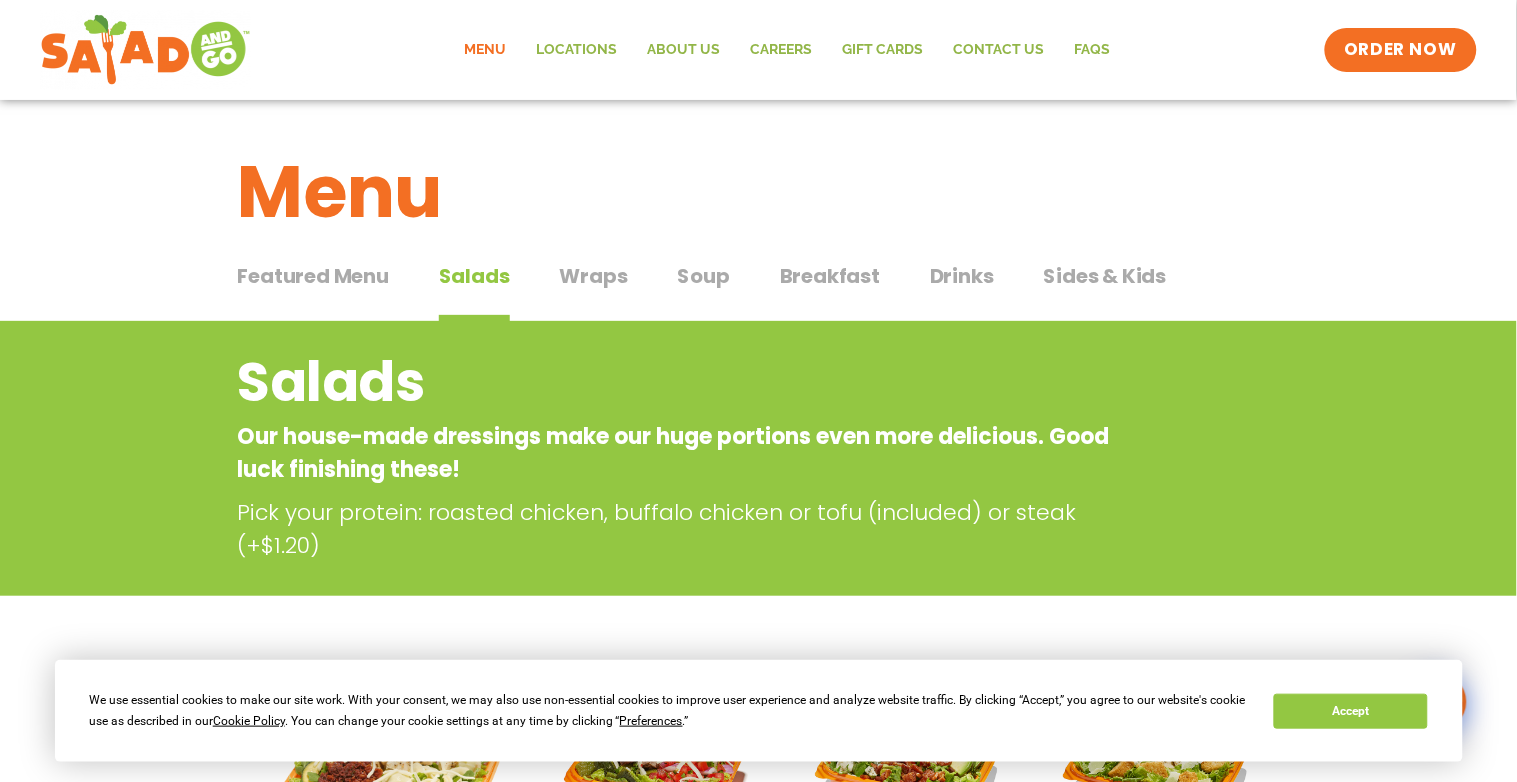 click on "Featured Menu" at bounding box center [313, 276] 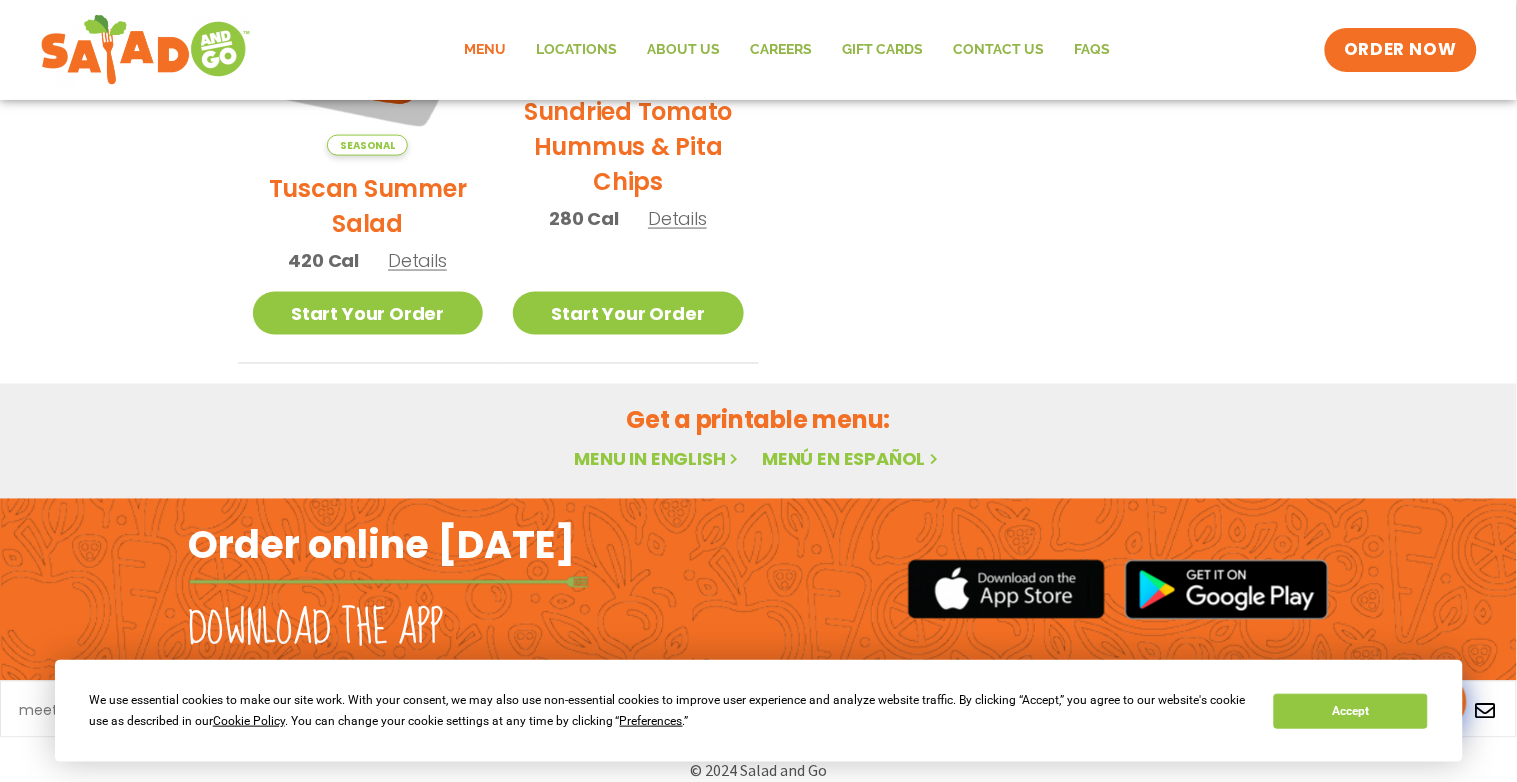scroll, scrollTop: 663, scrollLeft: 0, axis: vertical 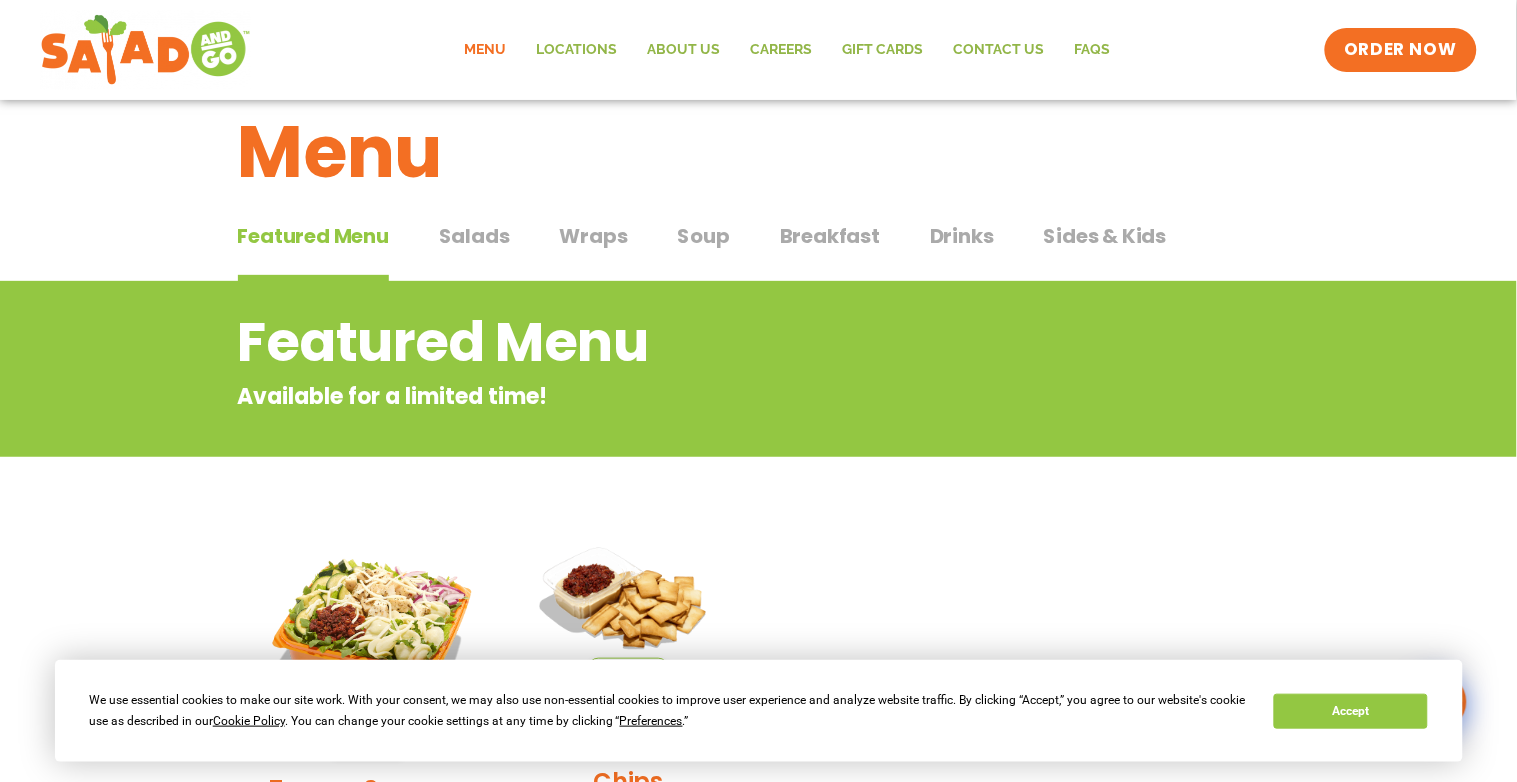 click on "Salads" at bounding box center [474, 236] 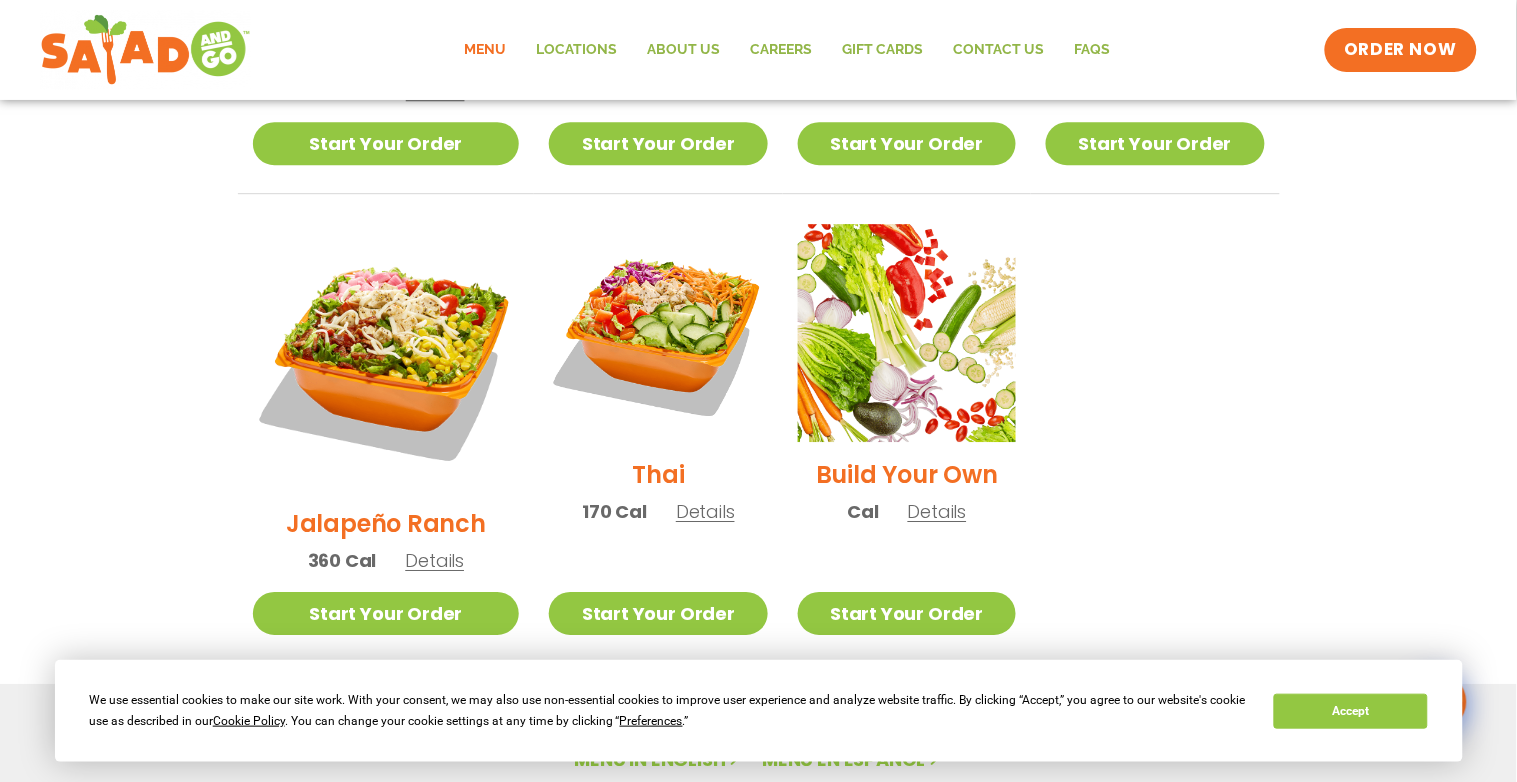 scroll, scrollTop: 1425, scrollLeft: 0, axis: vertical 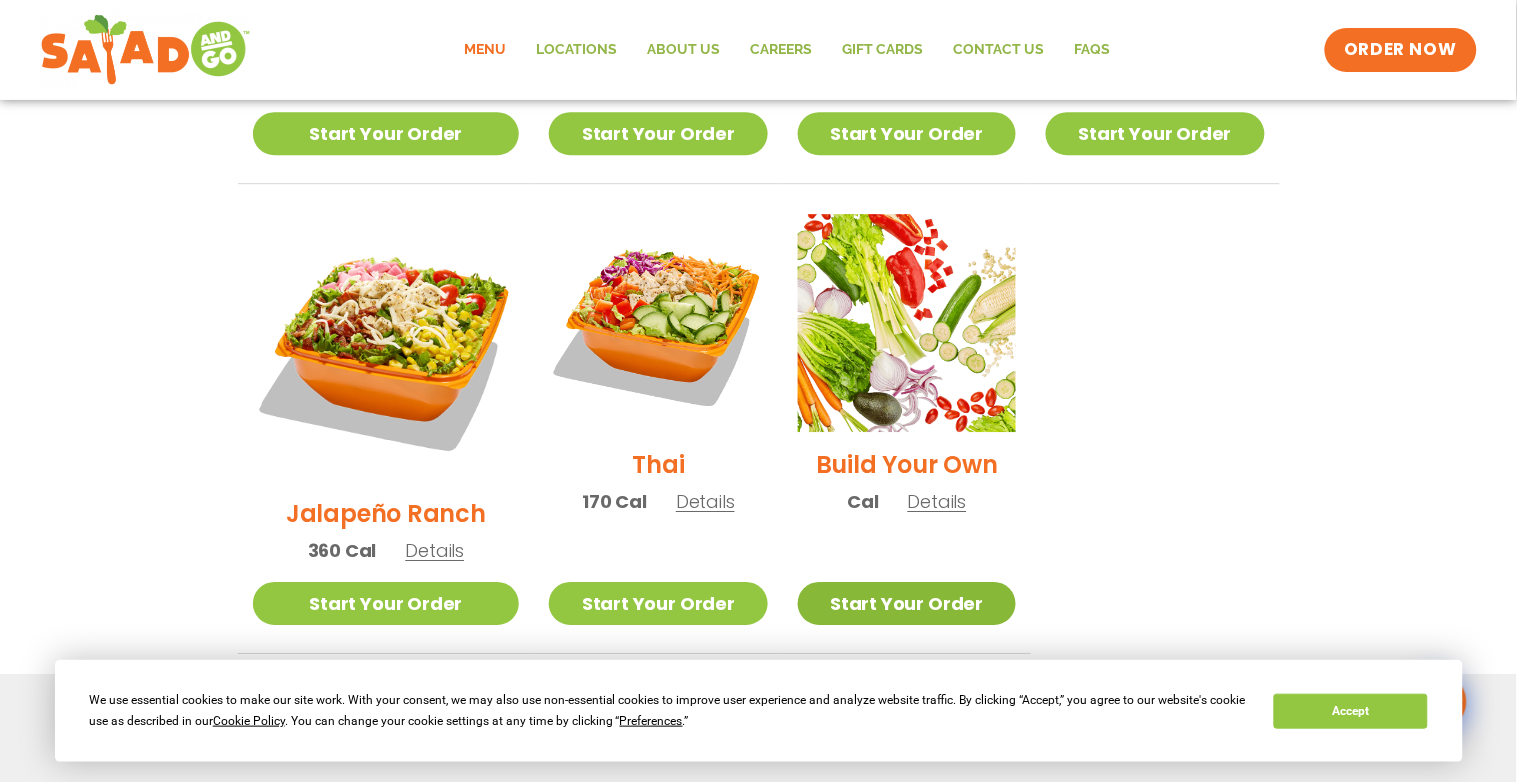 click on "Start Your Order" at bounding box center [907, 603] 